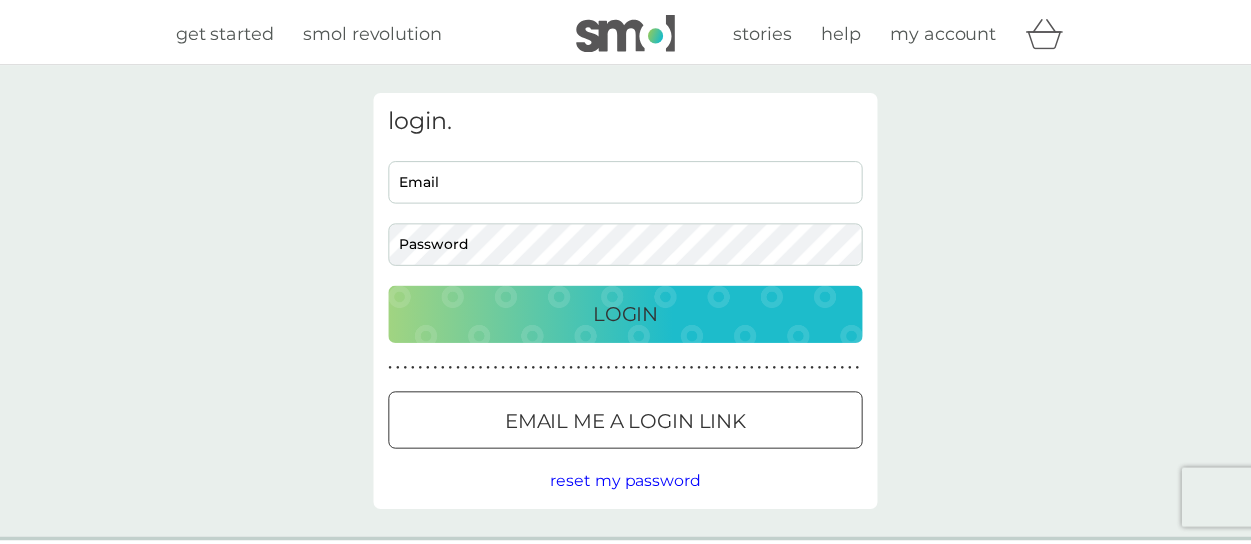 scroll, scrollTop: 0, scrollLeft: 0, axis: both 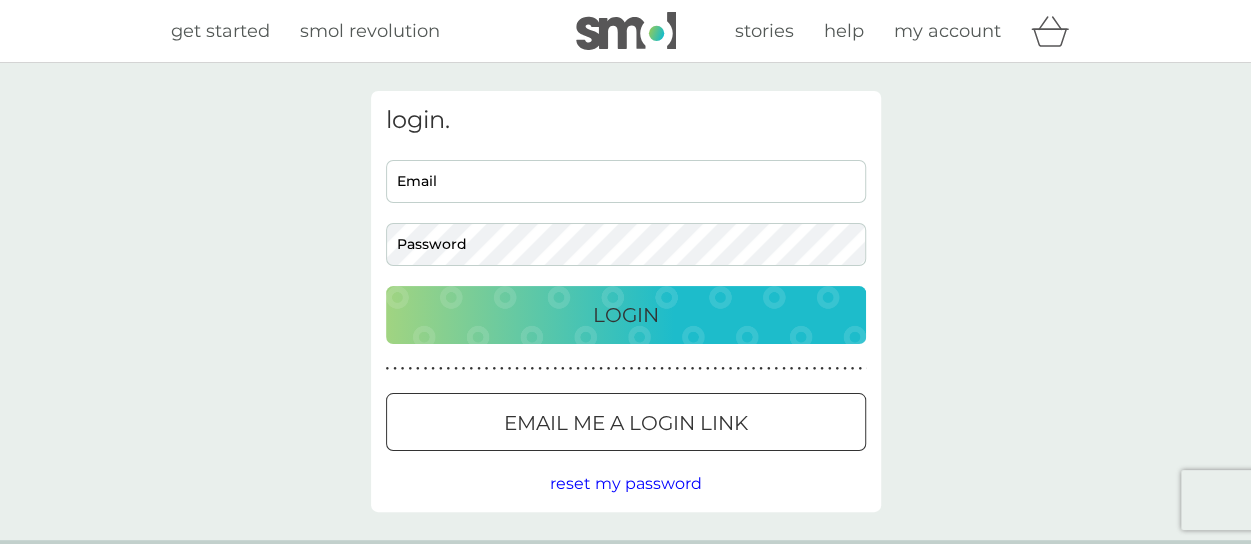 type on "[PERSON_NAME][EMAIL_ADDRESS][PERSON_NAME][DOMAIN_NAME]" 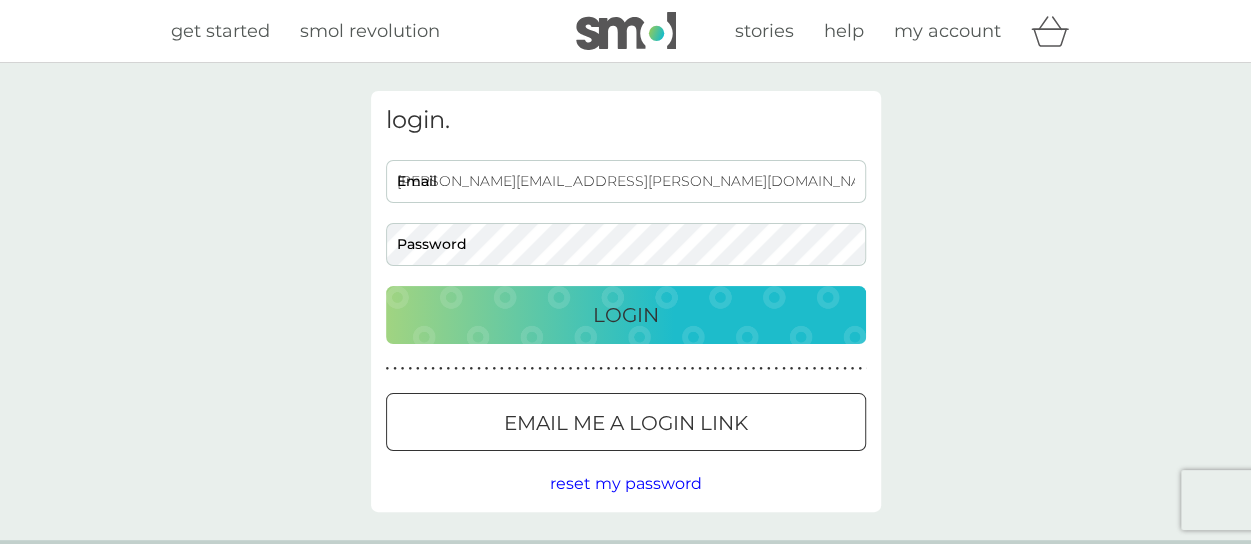 click on "[PERSON_NAME][EMAIL_ADDRESS][PERSON_NAME][DOMAIN_NAME]" at bounding box center (626, 181) 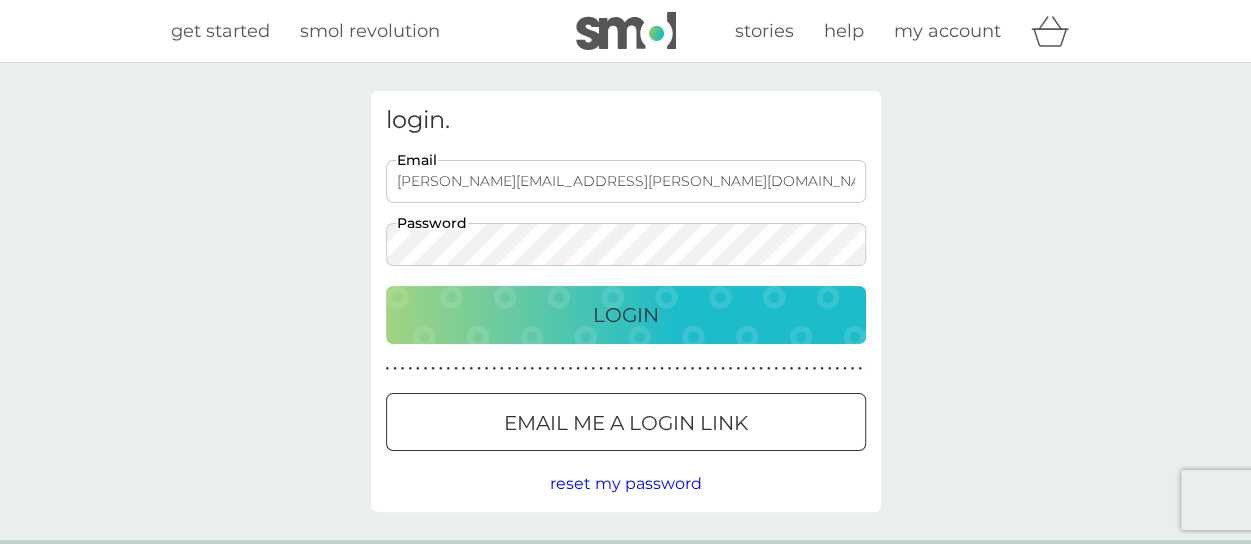 scroll, scrollTop: 0, scrollLeft: 0, axis: both 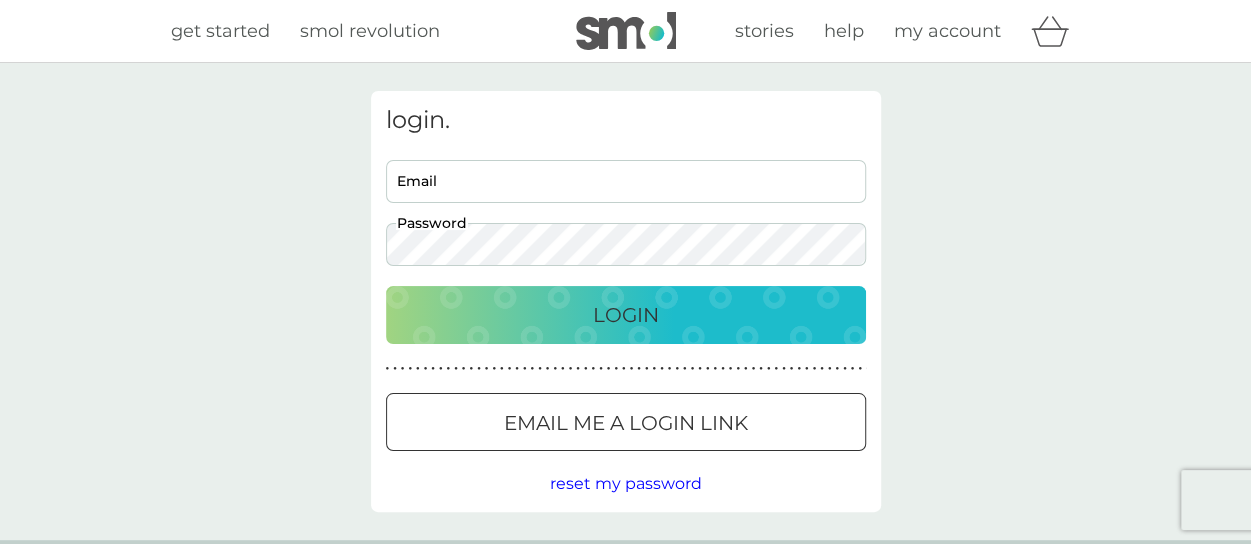 click on "login. Email Password Login ● ● ● ● ● ● ● ● ● ● ● ● ● ● ● ● ● ● ● ● ● ● ● ● ● ● ● ● ● ● ● ● ● ● ● ● ● ● ● ● ● ● ● ● ● ● ● ● ● ● ● ● ● ● ● ● ● ● ● ● ● ● ● ● ● ● ● ● ● ● Email me a login link reset my password" at bounding box center (625, 301) 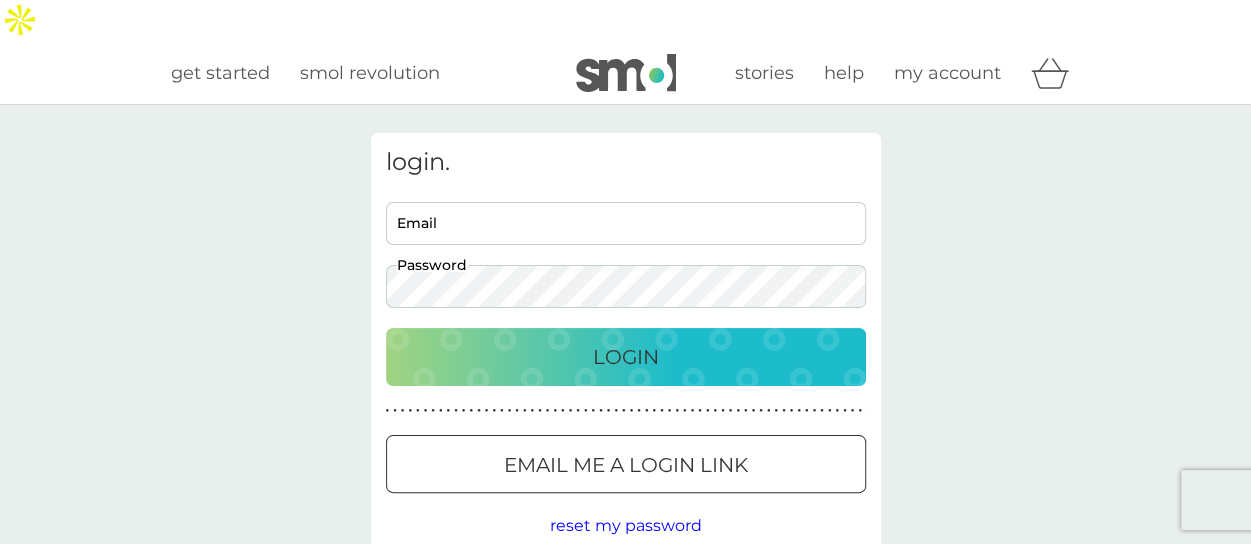 click on "Email" at bounding box center [626, 223] 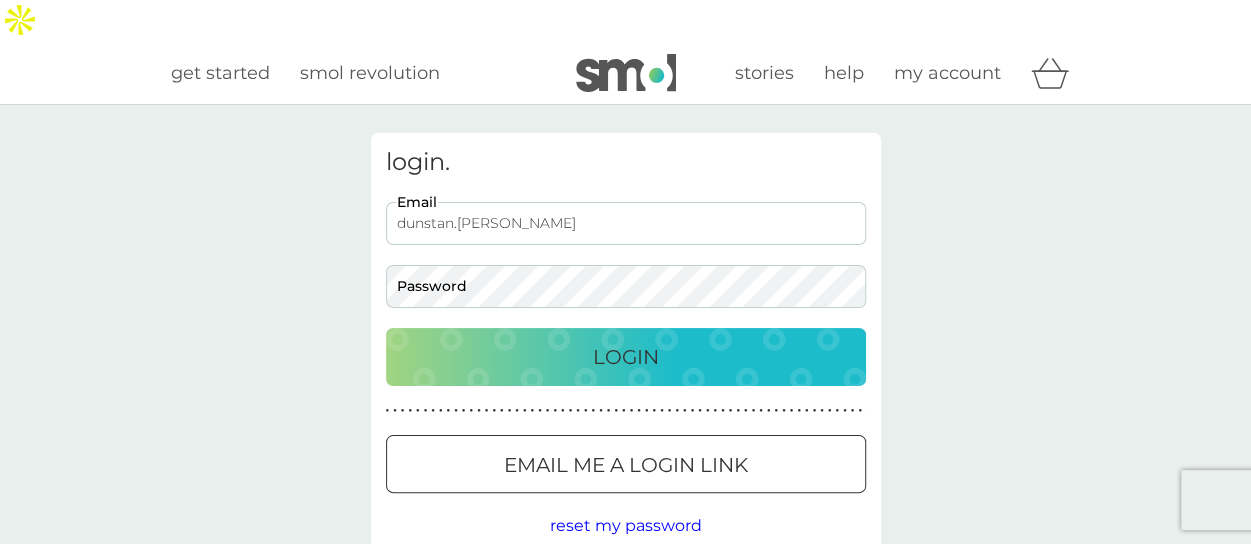 type on "[EMAIL_ADDRESS][PERSON_NAME][DOMAIN_NAME]" 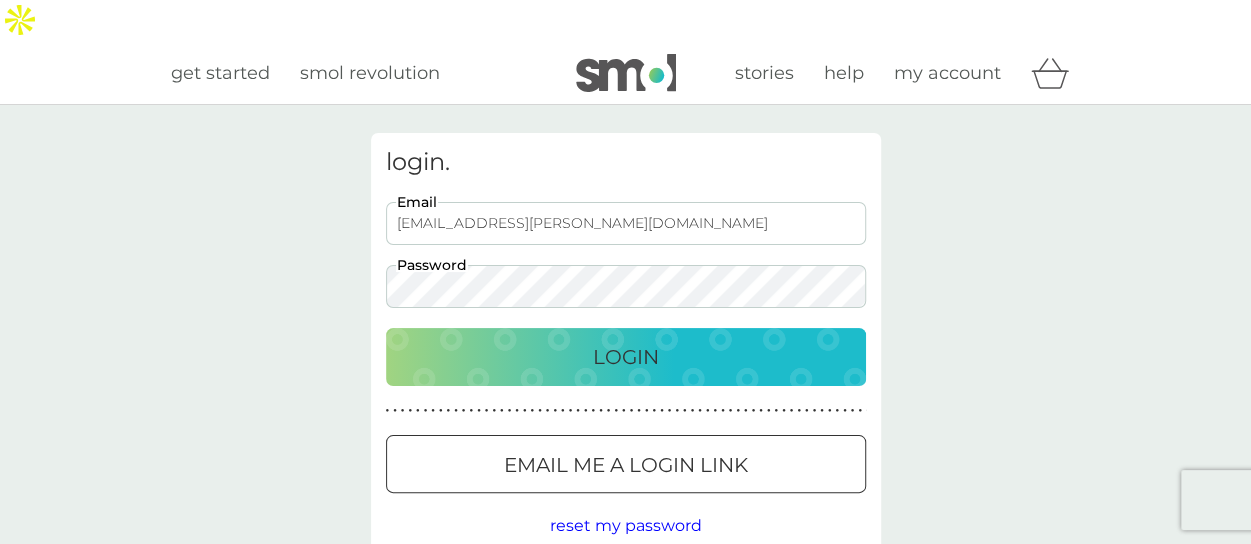 click on "Login" at bounding box center [626, 357] 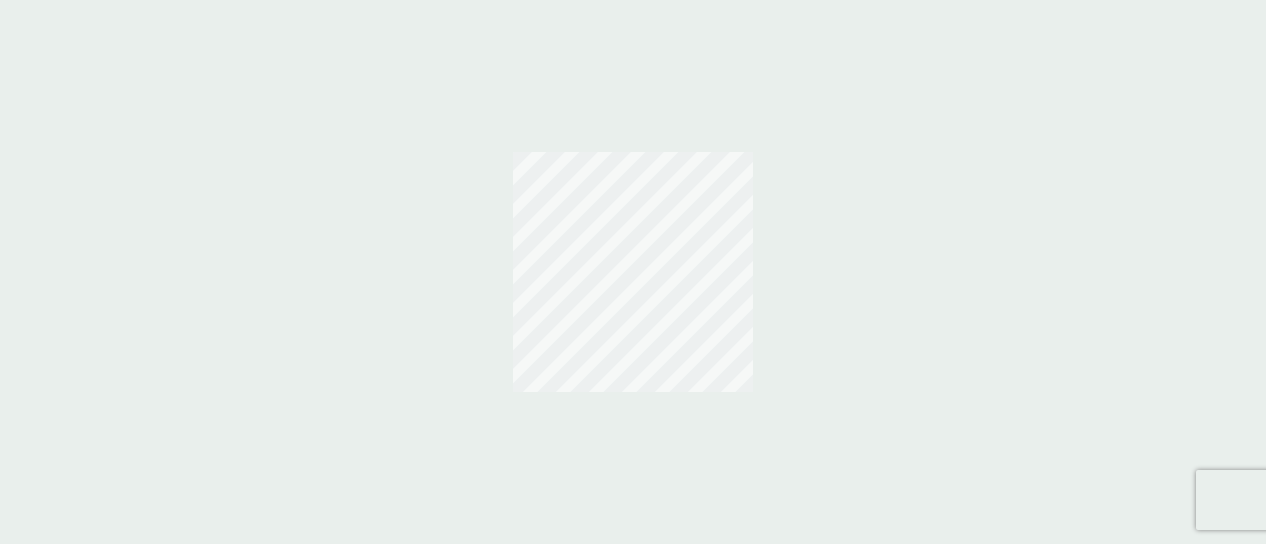 scroll, scrollTop: 0, scrollLeft: 0, axis: both 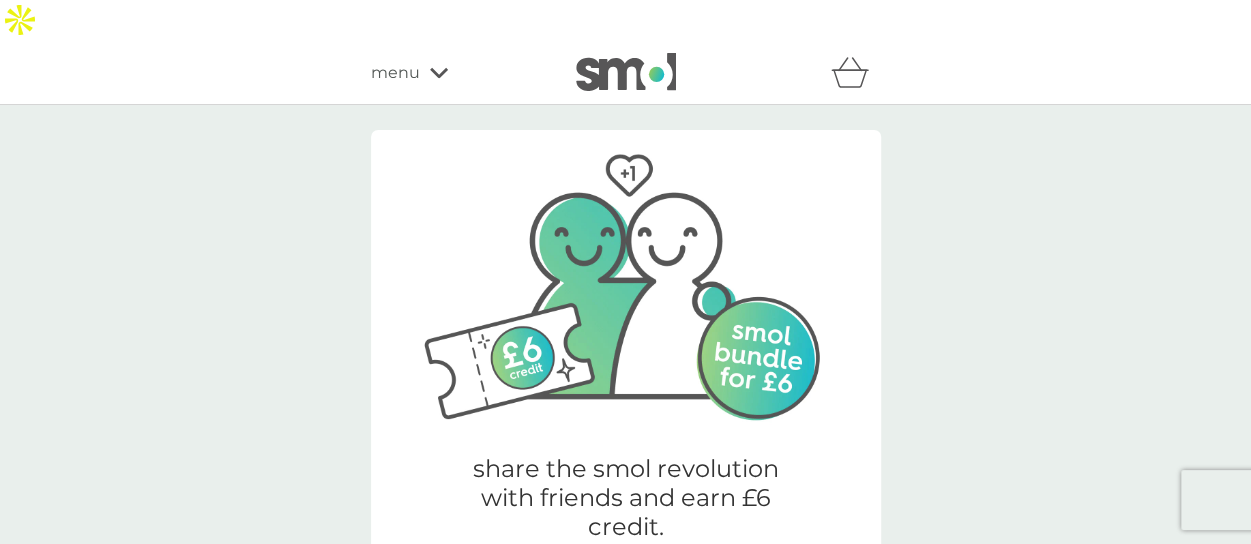 click on "menu" at bounding box center (395, 73) 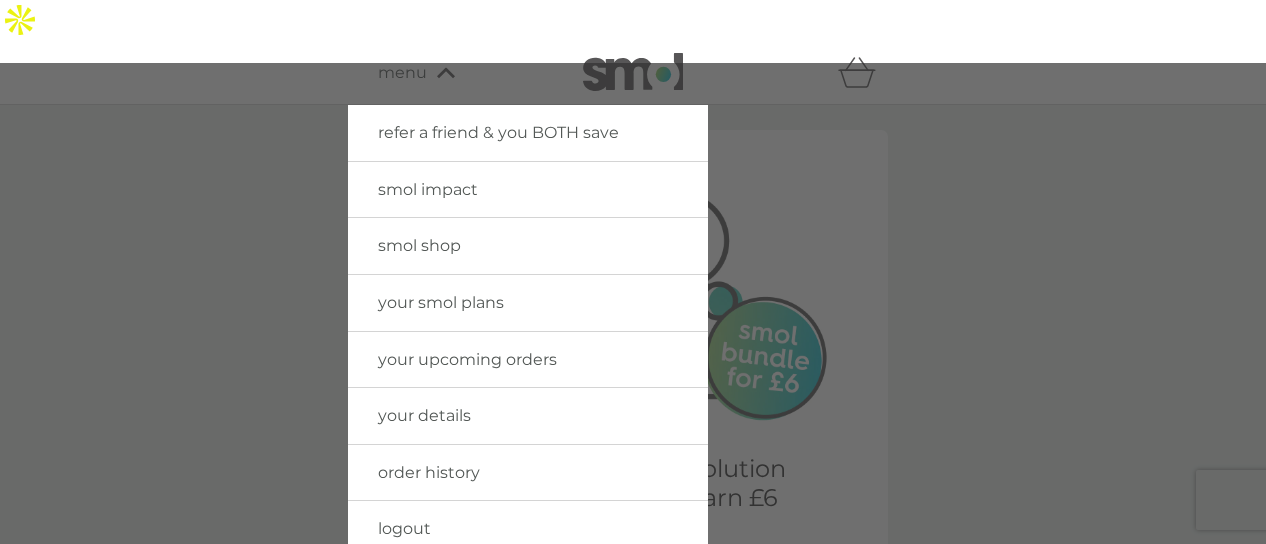 click on "your smol plans" at bounding box center [528, 303] 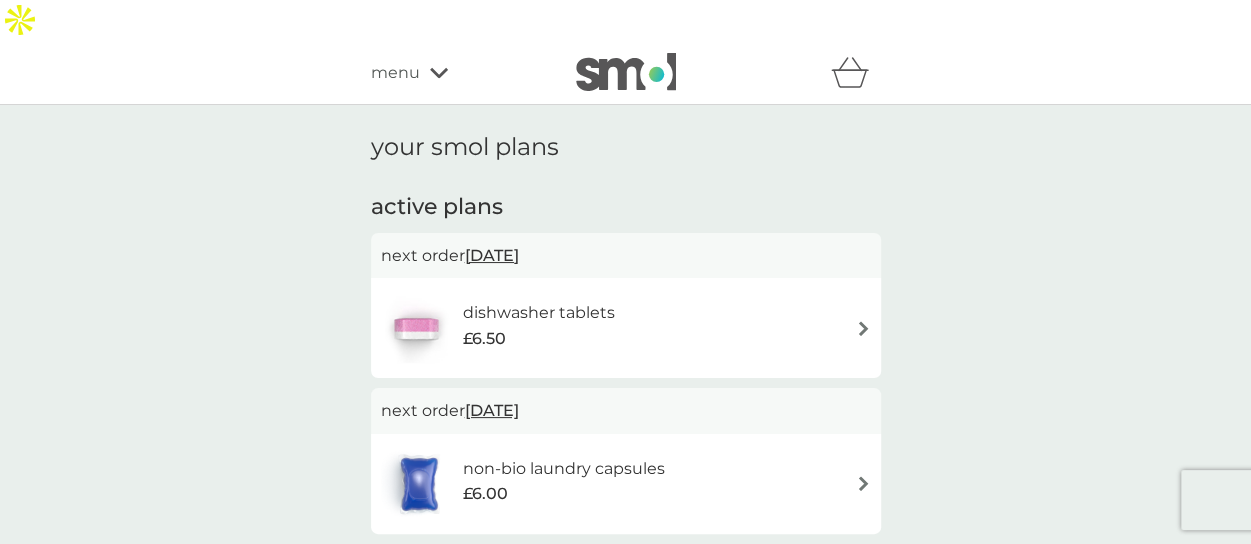 click on "dishwasher tablets £6.50" at bounding box center (626, 328) 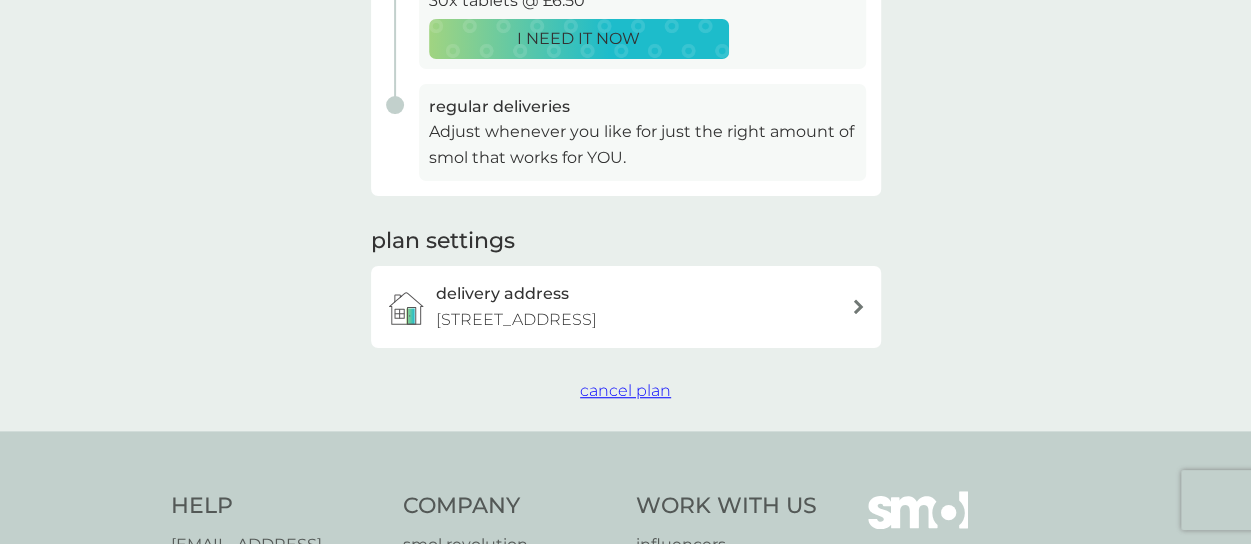 scroll, scrollTop: 600, scrollLeft: 0, axis: vertical 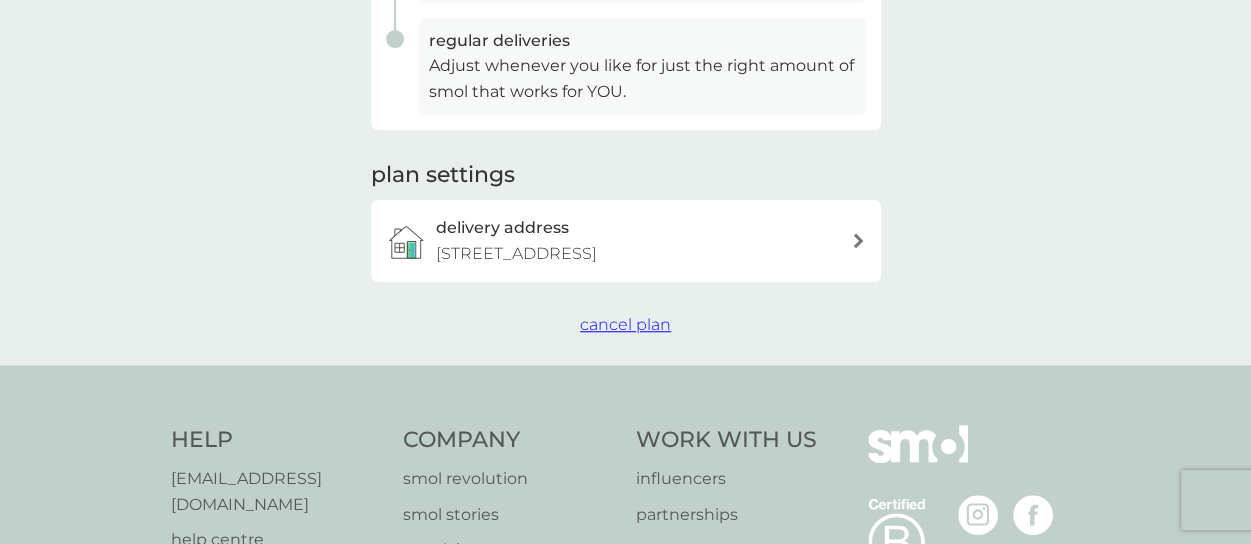 click on "cancel plan" at bounding box center (625, 324) 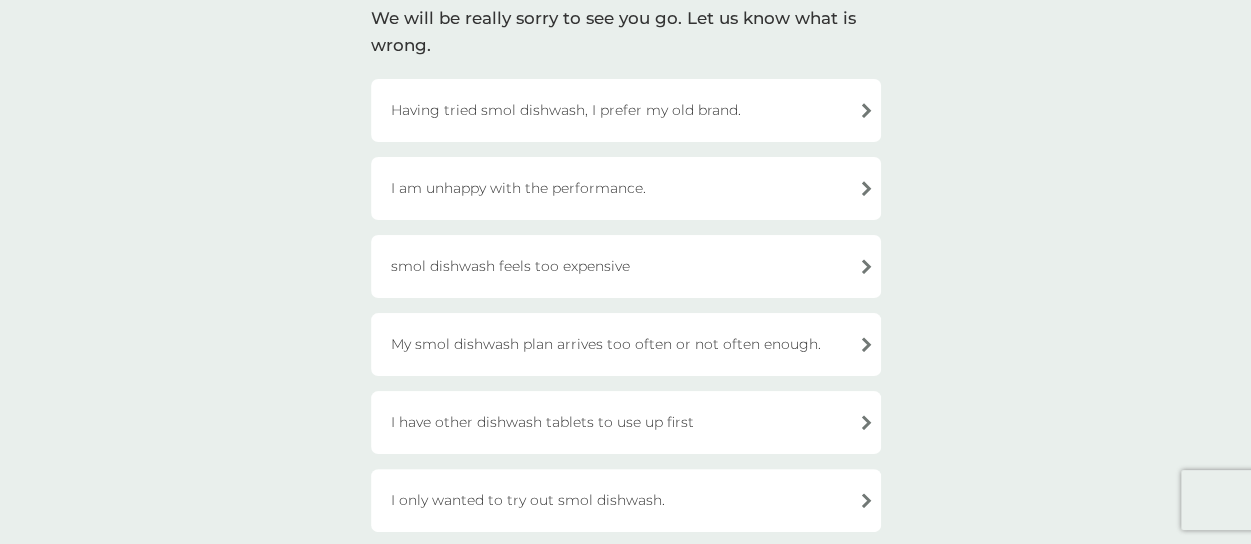 scroll, scrollTop: 300, scrollLeft: 0, axis: vertical 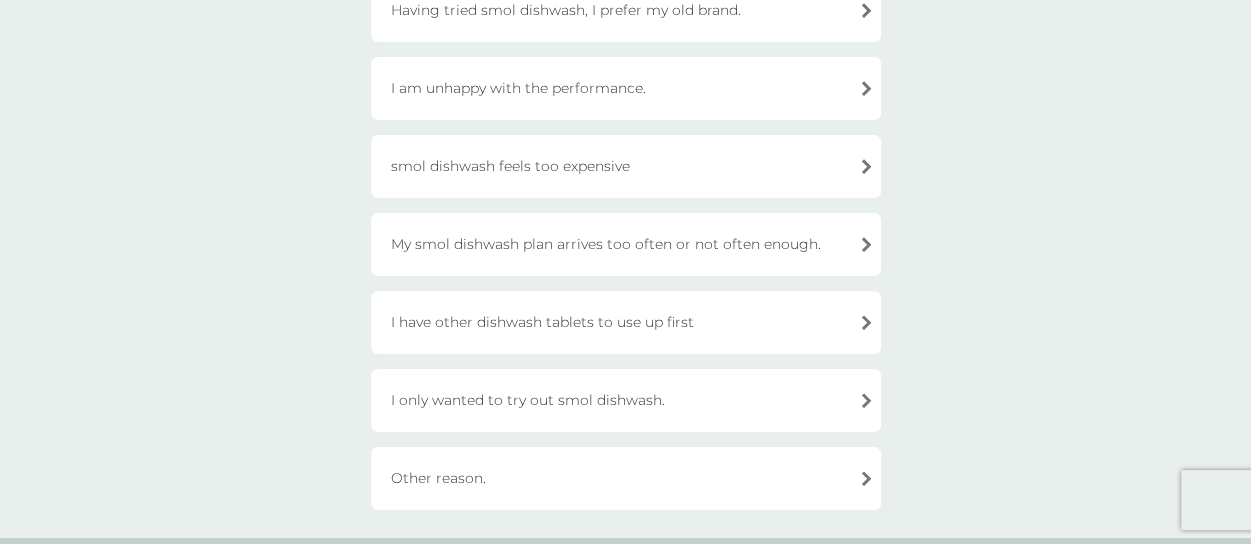 click on "I only wanted to try out smol dishwash." at bounding box center (626, 400) 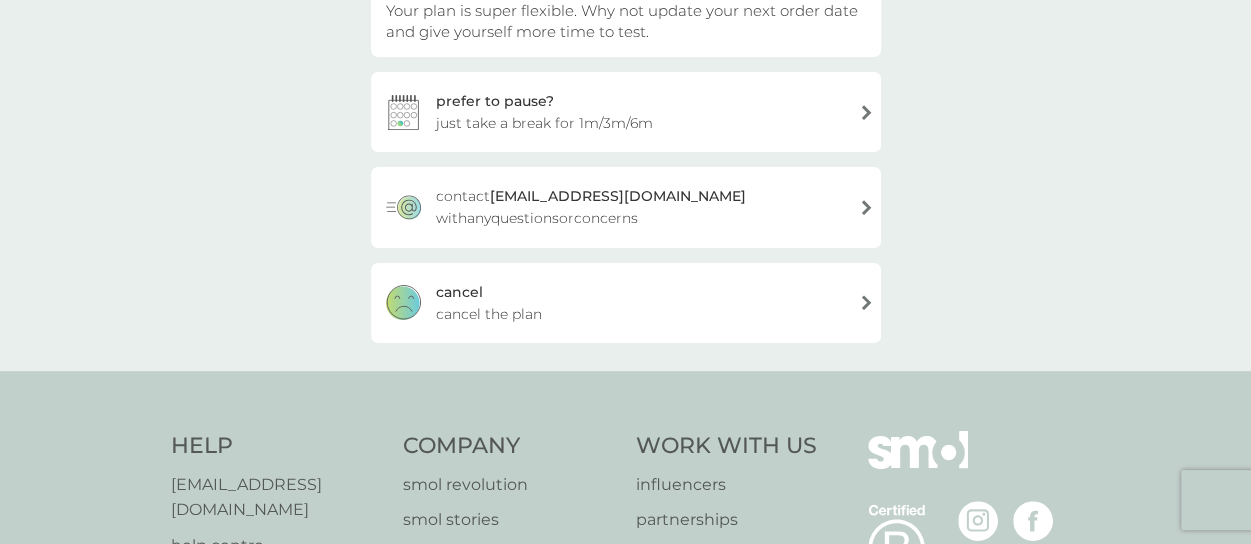 scroll, scrollTop: 200, scrollLeft: 0, axis: vertical 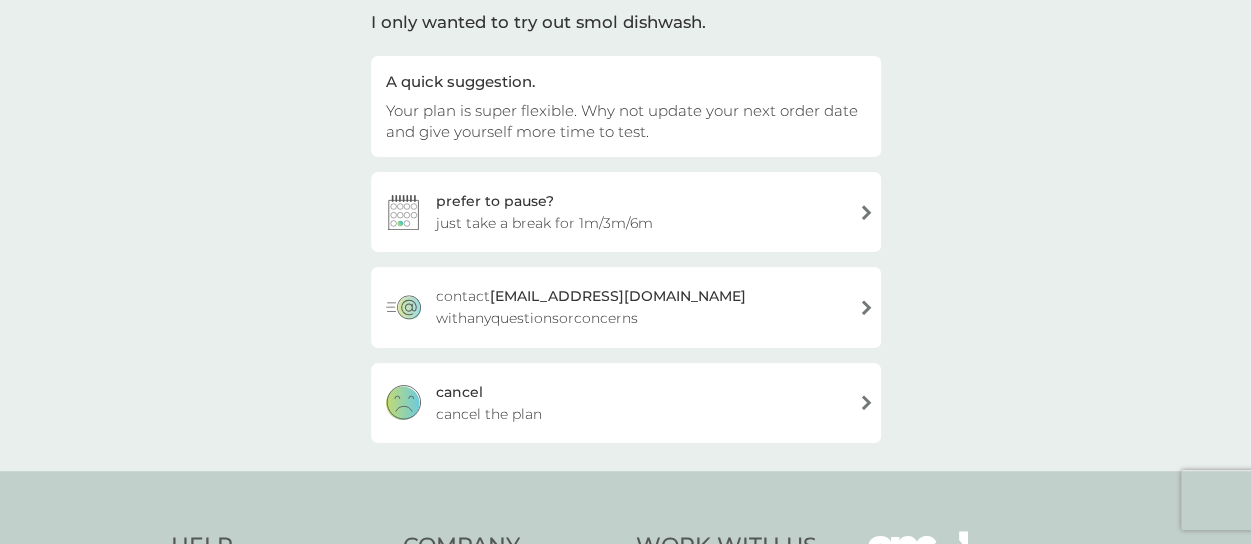 click on "cancel cancel the plan" at bounding box center (626, 403) 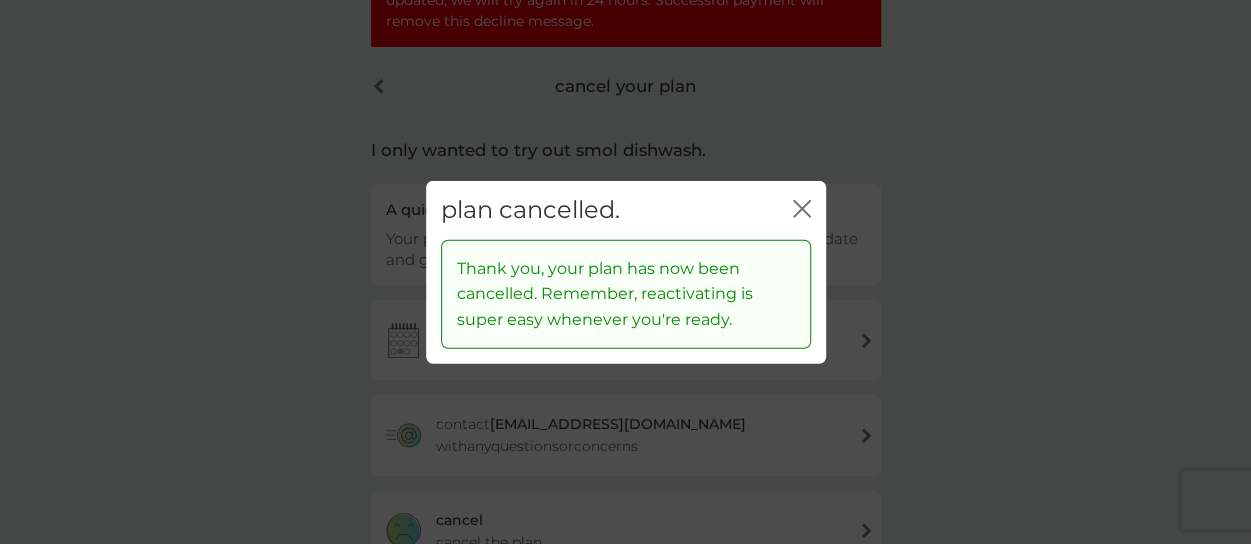 scroll, scrollTop: 328, scrollLeft: 0, axis: vertical 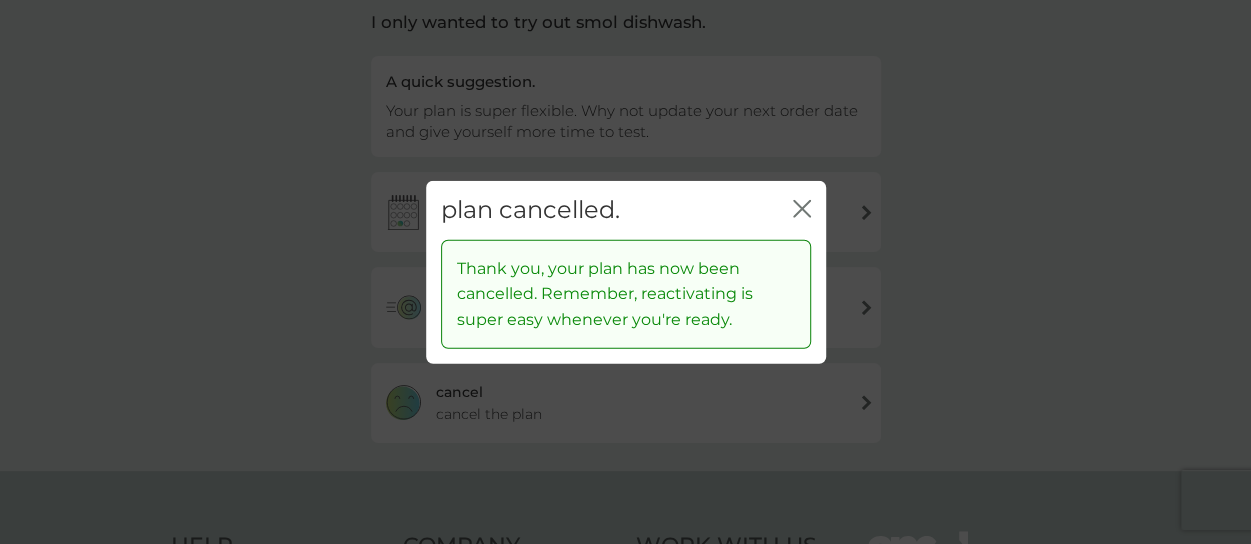 click on "close" 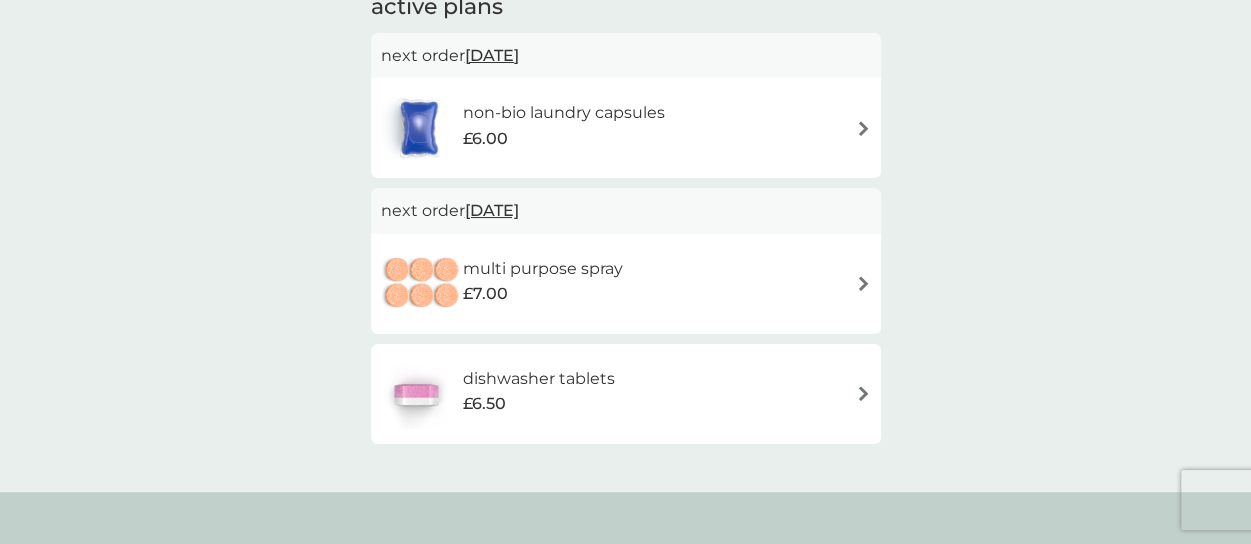 scroll, scrollTop: 0, scrollLeft: 0, axis: both 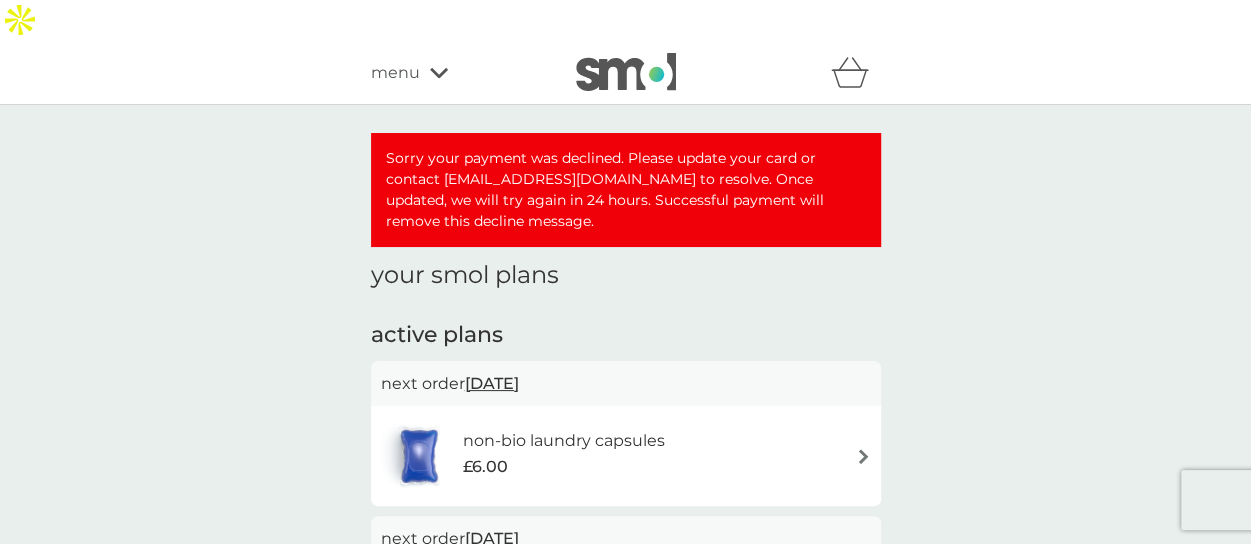 click 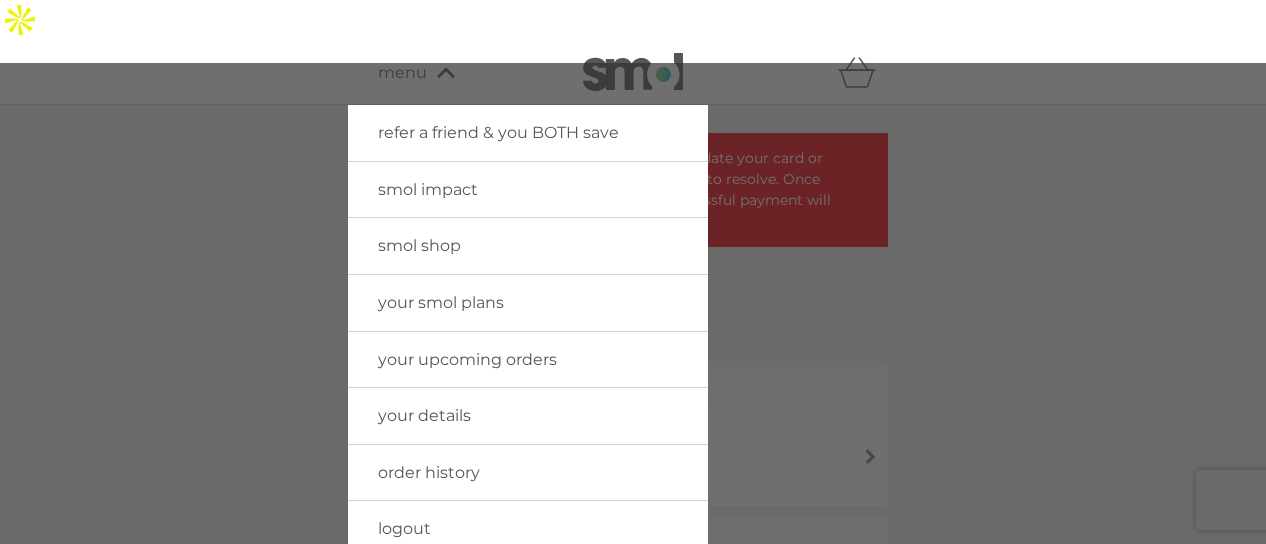 click on "your smol plans" at bounding box center (441, 302) 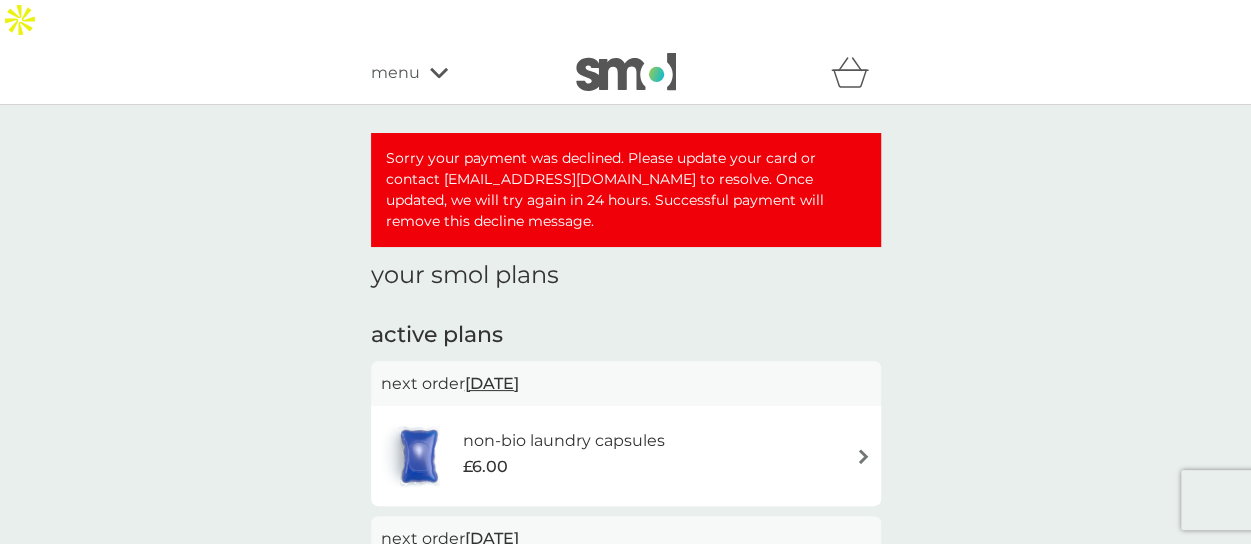 scroll, scrollTop: 100, scrollLeft: 0, axis: vertical 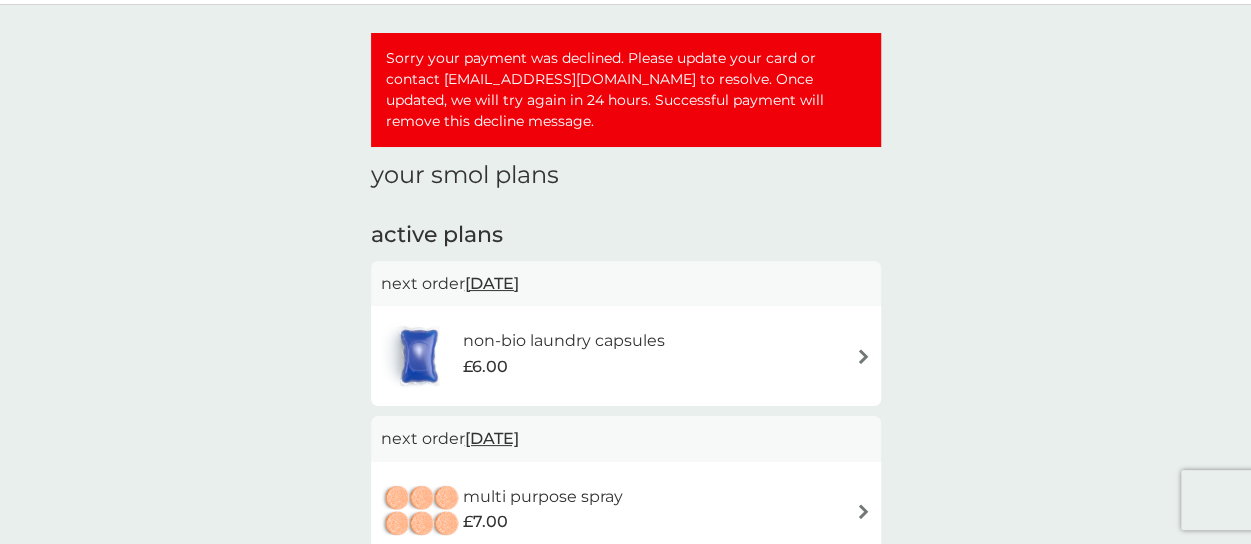 click on "non-bio laundry capsules £6.00" at bounding box center [626, 356] 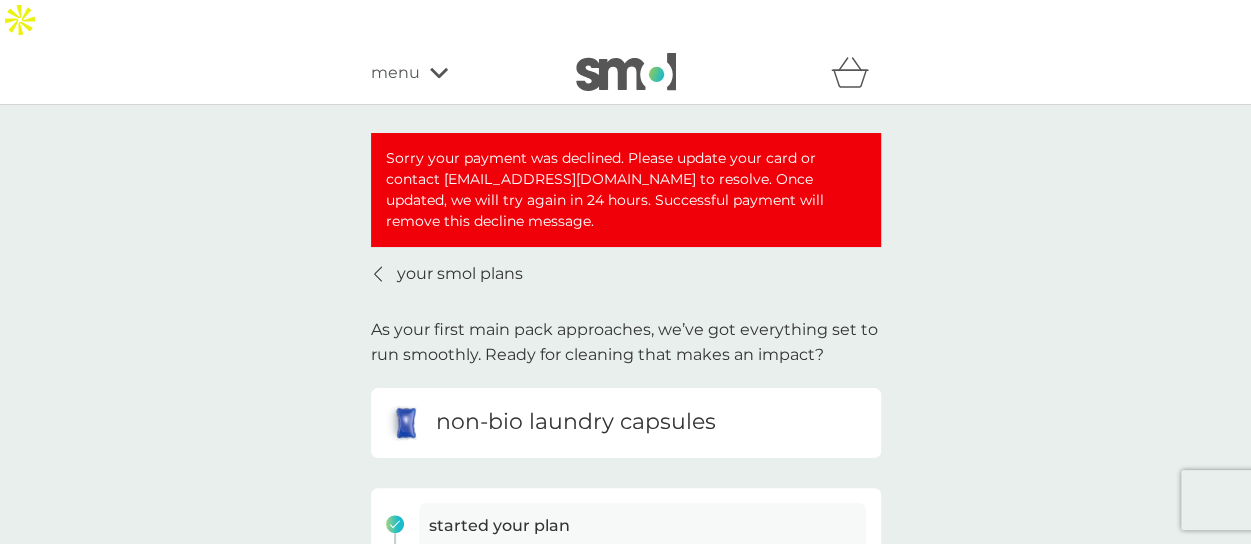 scroll, scrollTop: 500, scrollLeft: 0, axis: vertical 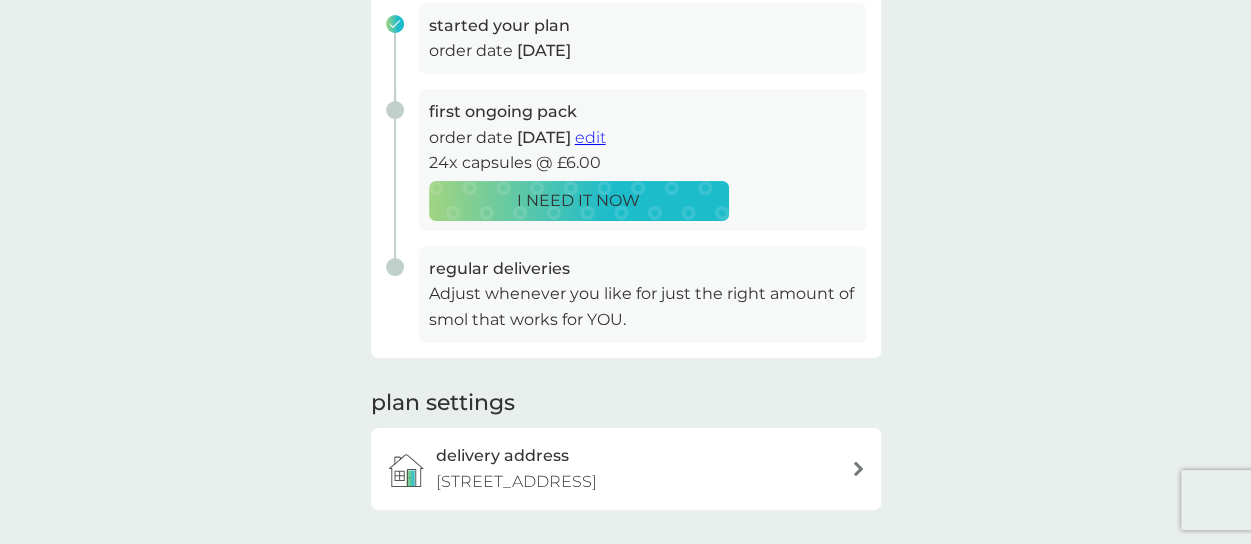 click on "cancel plan" at bounding box center [625, 552] 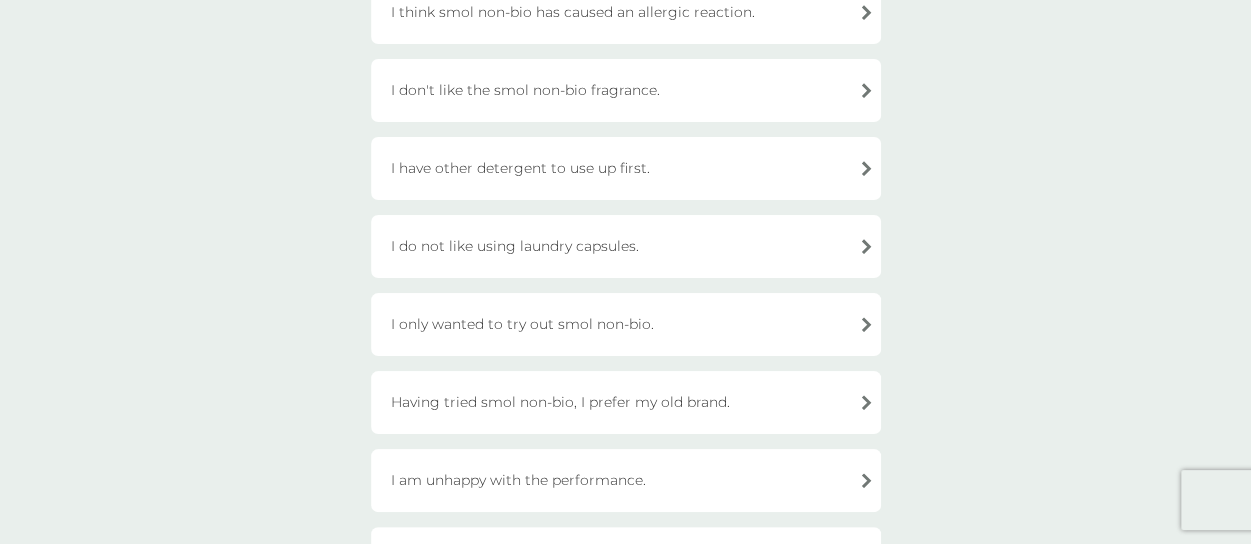 scroll, scrollTop: 500, scrollLeft: 0, axis: vertical 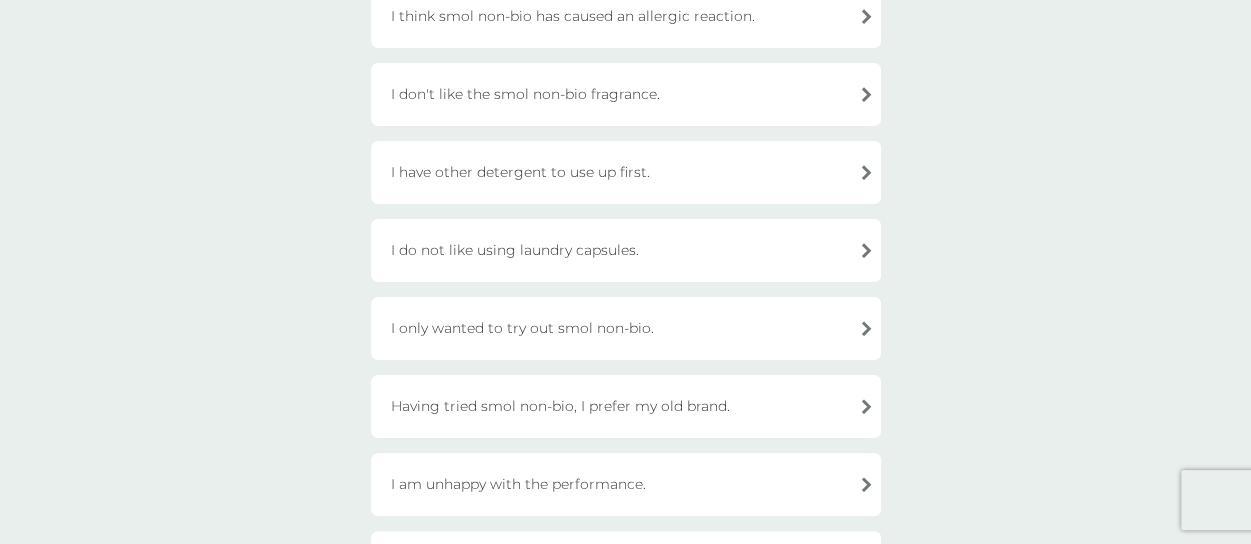 click on "I only wanted to try out smol non-bio." at bounding box center [626, 328] 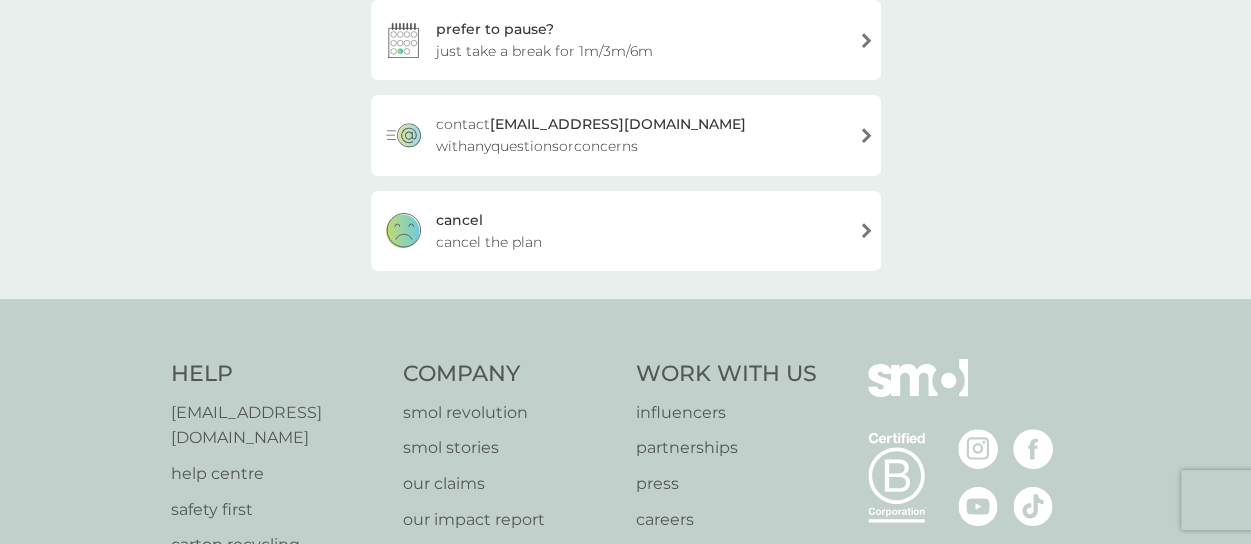 click on "cancel the plan" at bounding box center (489, 242) 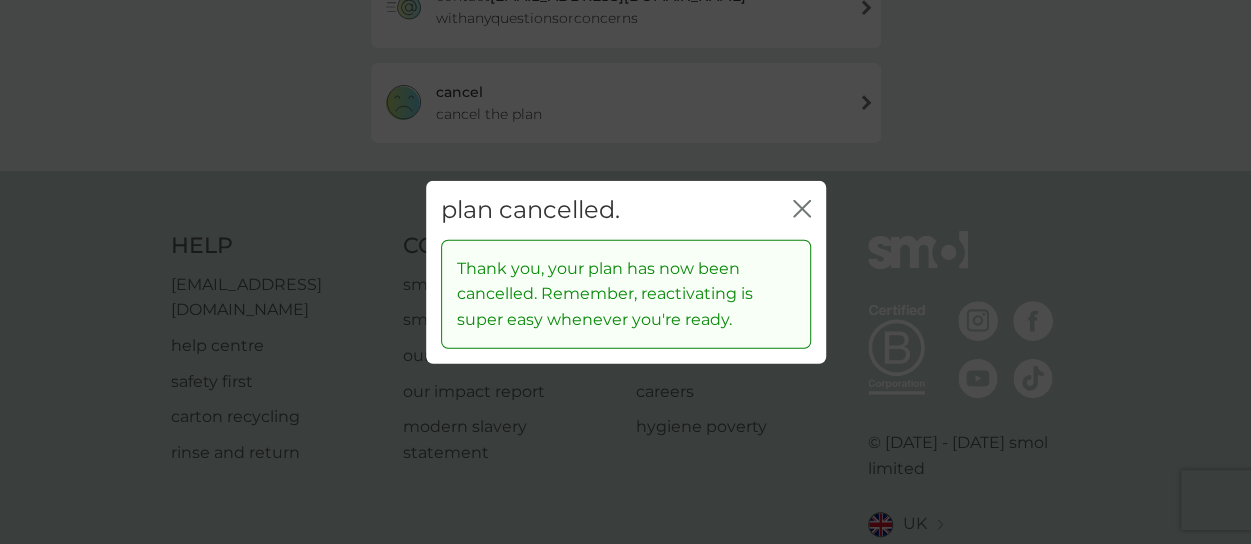 scroll, scrollTop: 372, scrollLeft: 0, axis: vertical 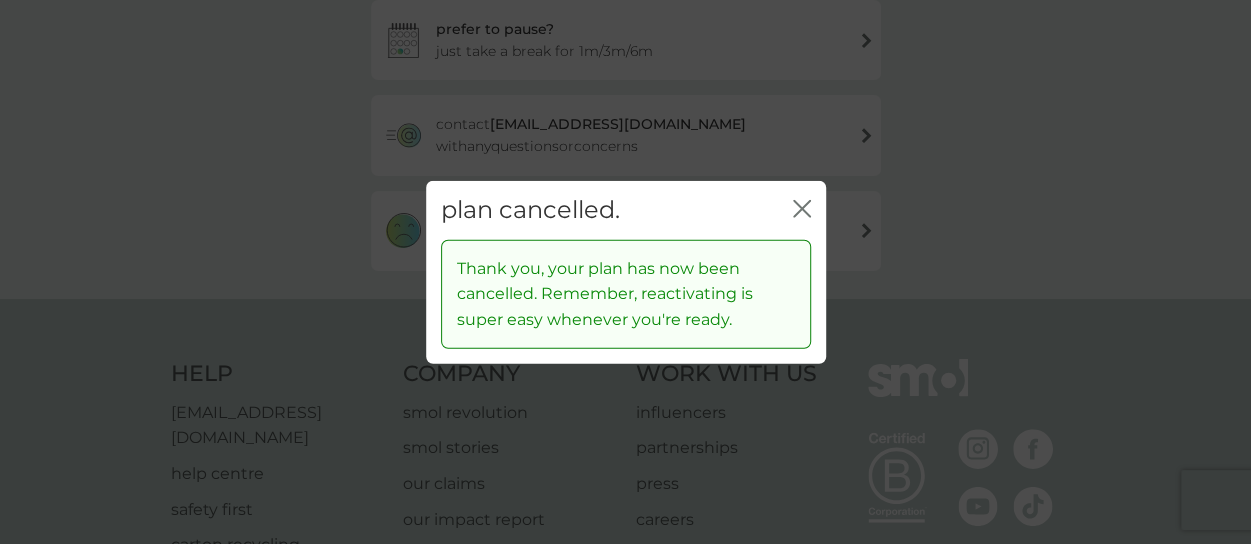 click on "close" 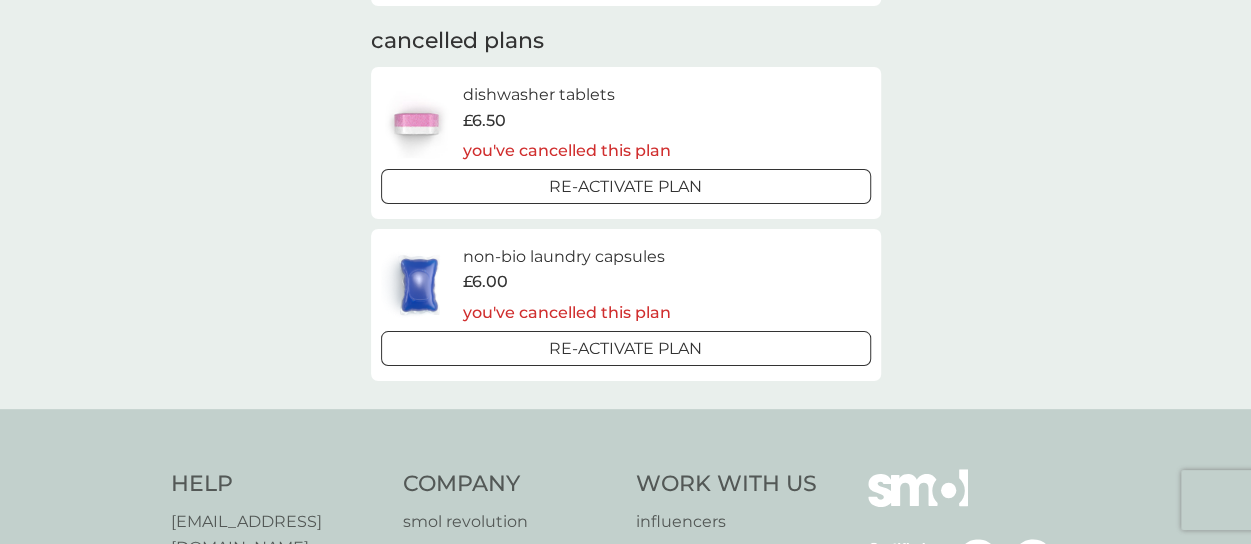 scroll, scrollTop: 0, scrollLeft: 0, axis: both 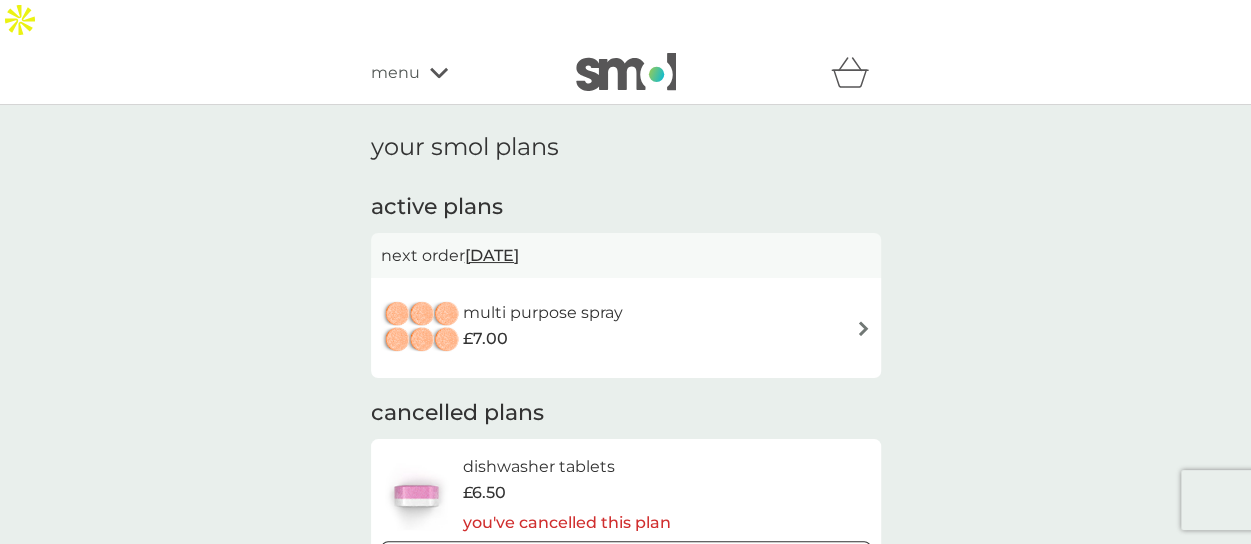 click on "multi purpose spray" at bounding box center [543, 313] 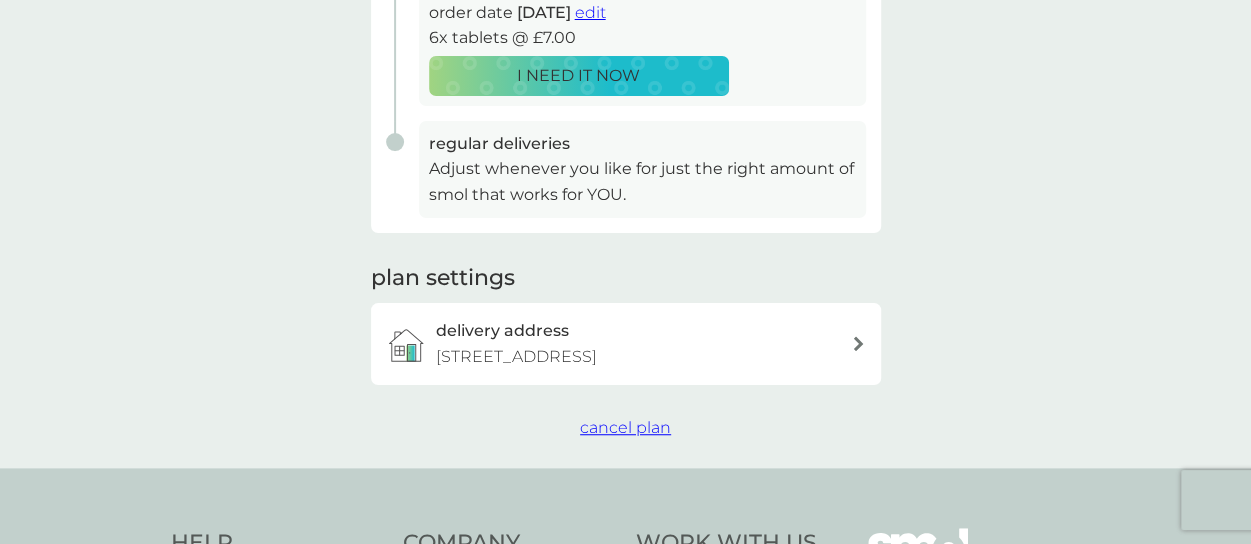 scroll, scrollTop: 500, scrollLeft: 0, axis: vertical 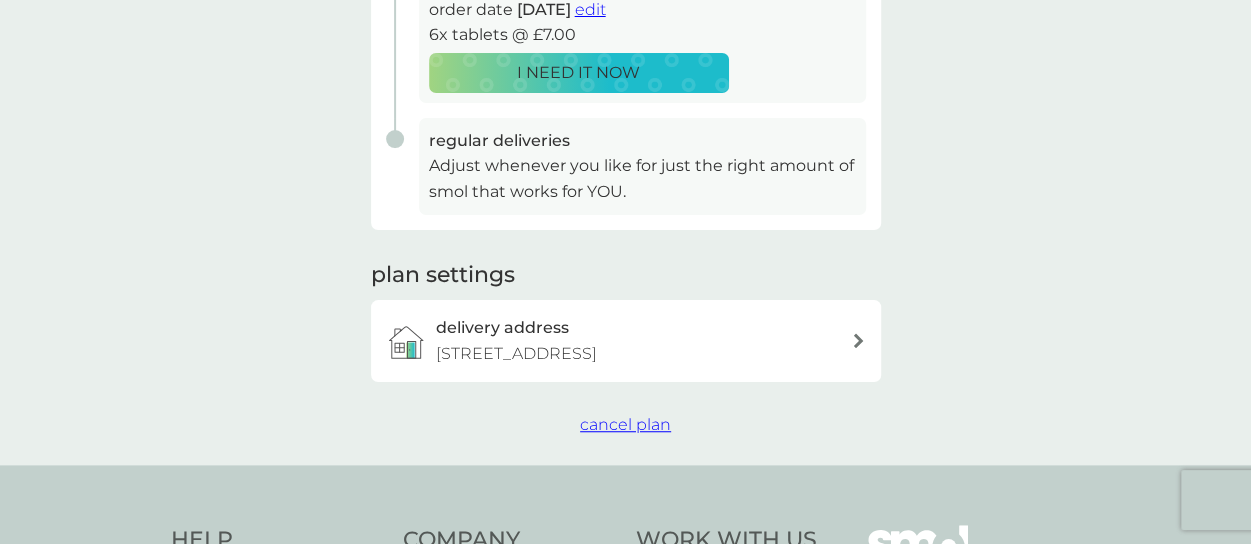 click on "cancel plan" at bounding box center (625, 424) 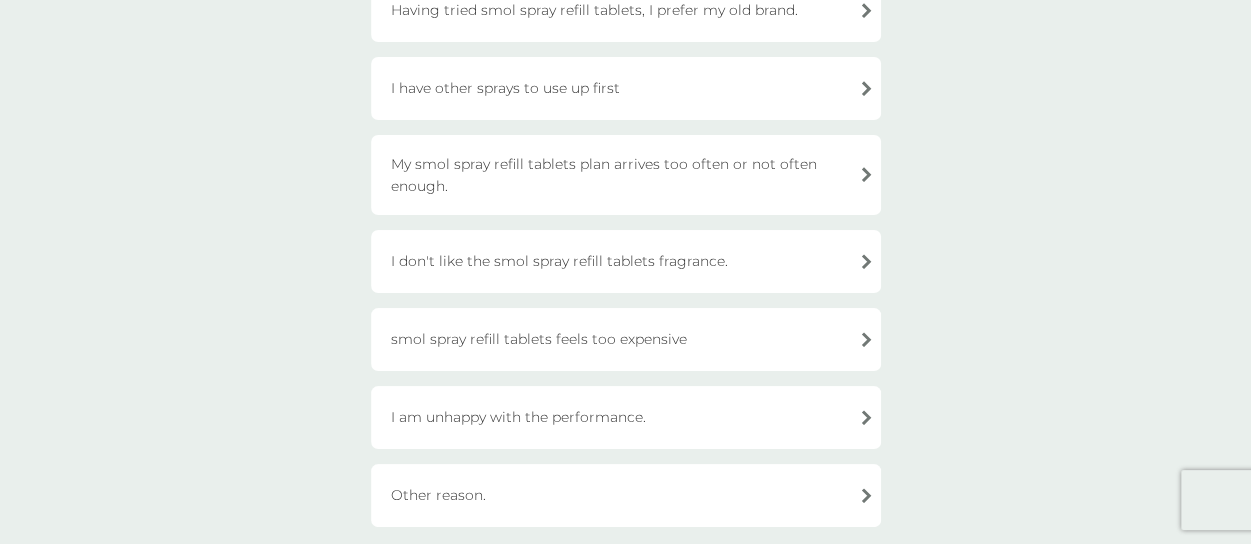 scroll, scrollTop: 200, scrollLeft: 0, axis: vertical 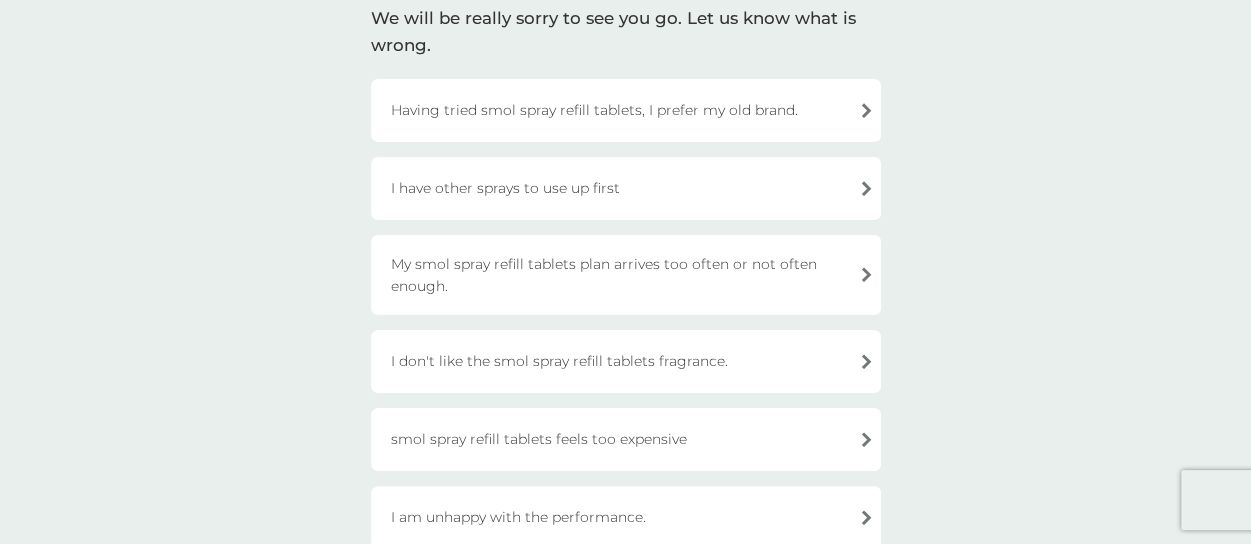 click on "I have other sprays to use up first" at bounding box center [626, 188] 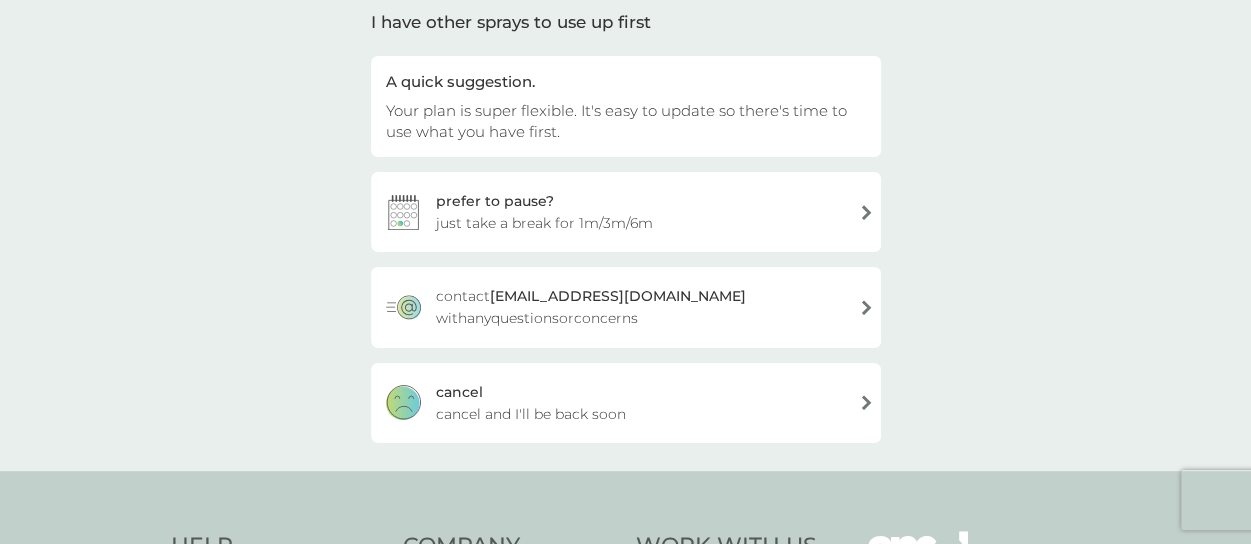 click on "cancel and I'll be back soon" at bounding box center [531, 414] 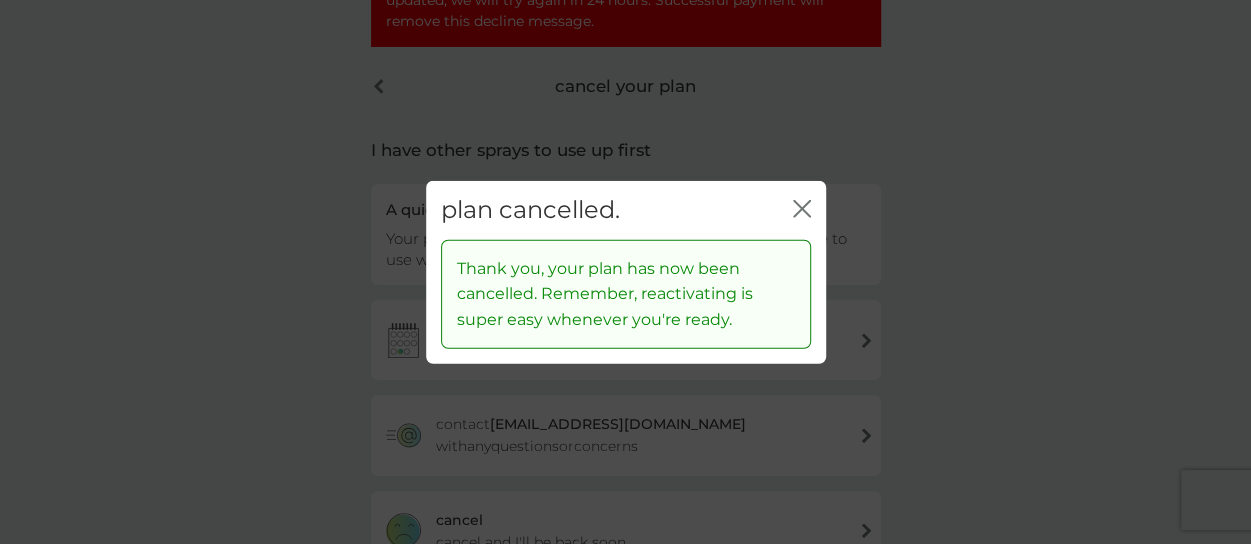 scroll, scrollTop: 328, scrollLeft: 0, axis: vertical 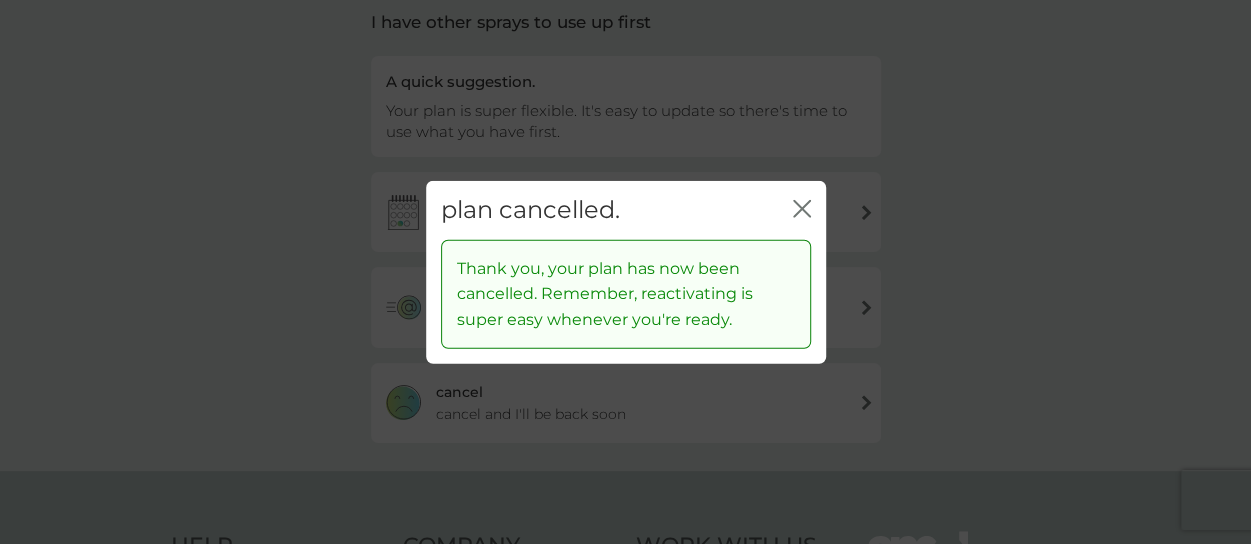 click on "plan cancelled. close" at bounding box center (626, 210) 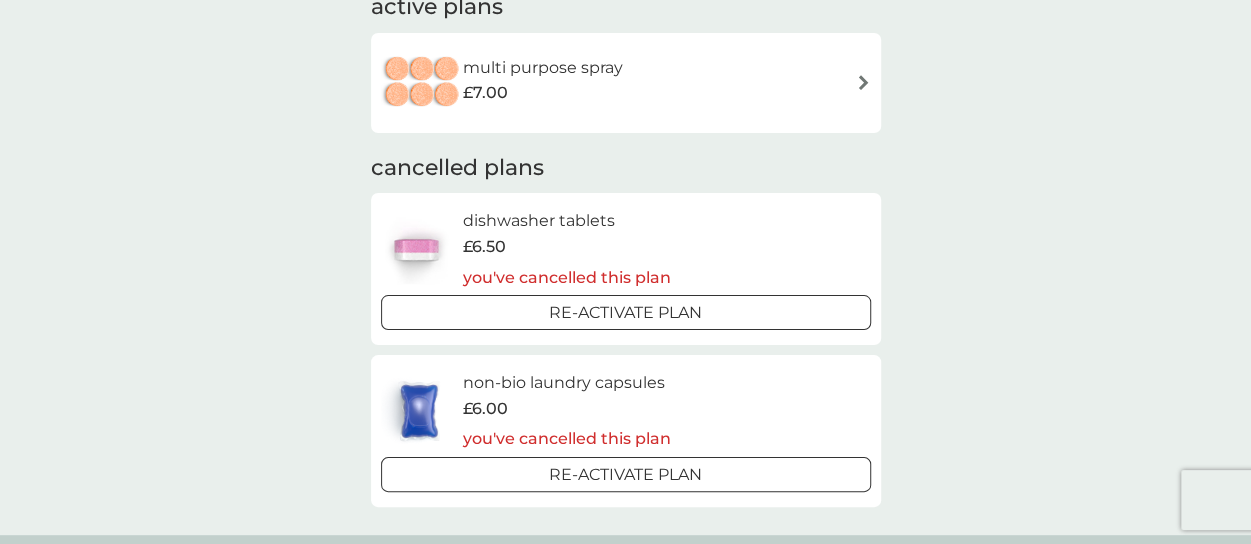 scroll, scrollTop: 0, scrollLeft: 0, axis: both 